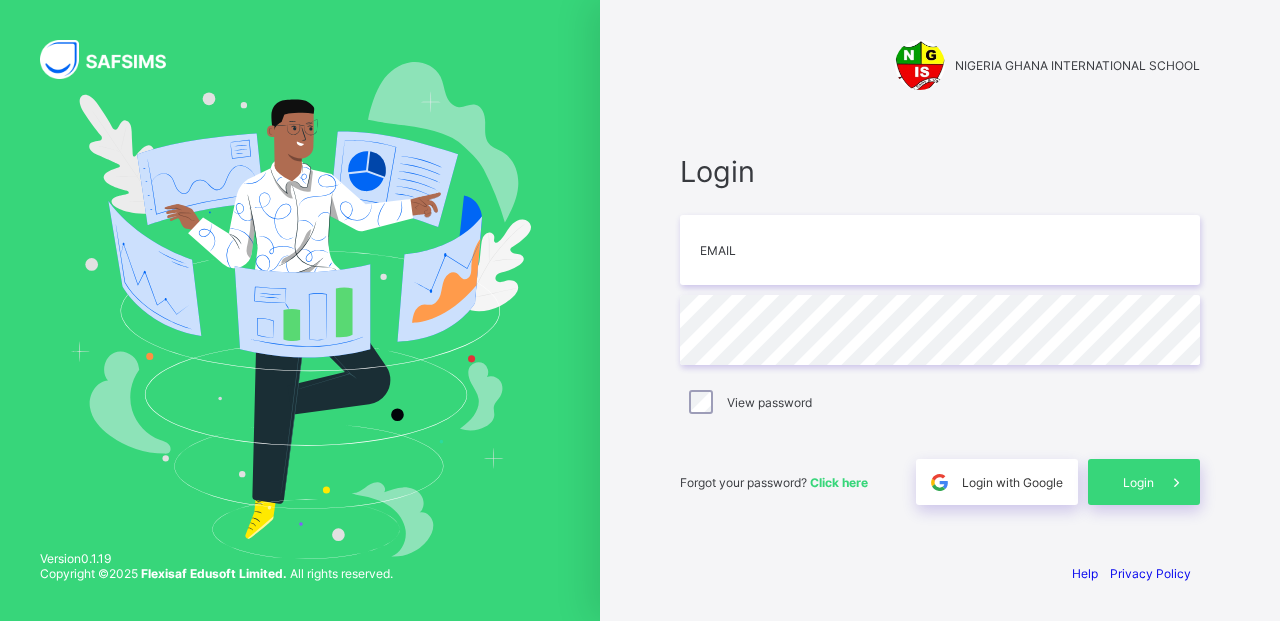 scroll, scrollTop: 0, scrollLeft: 0, axis: both 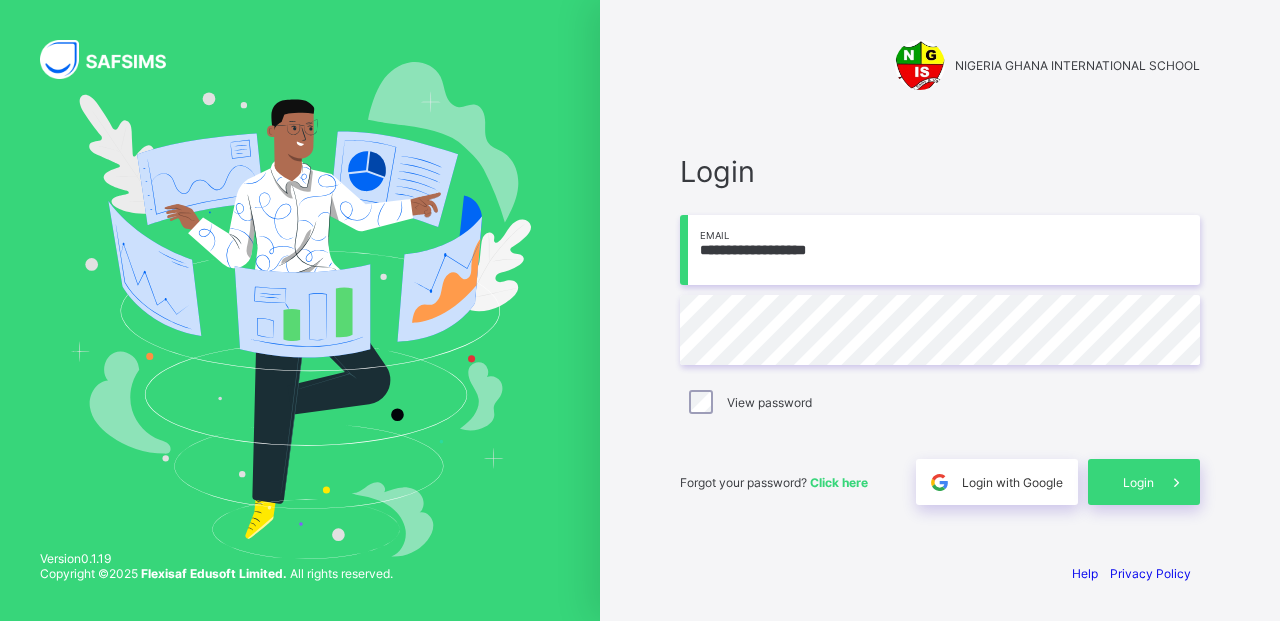 type on "**********" 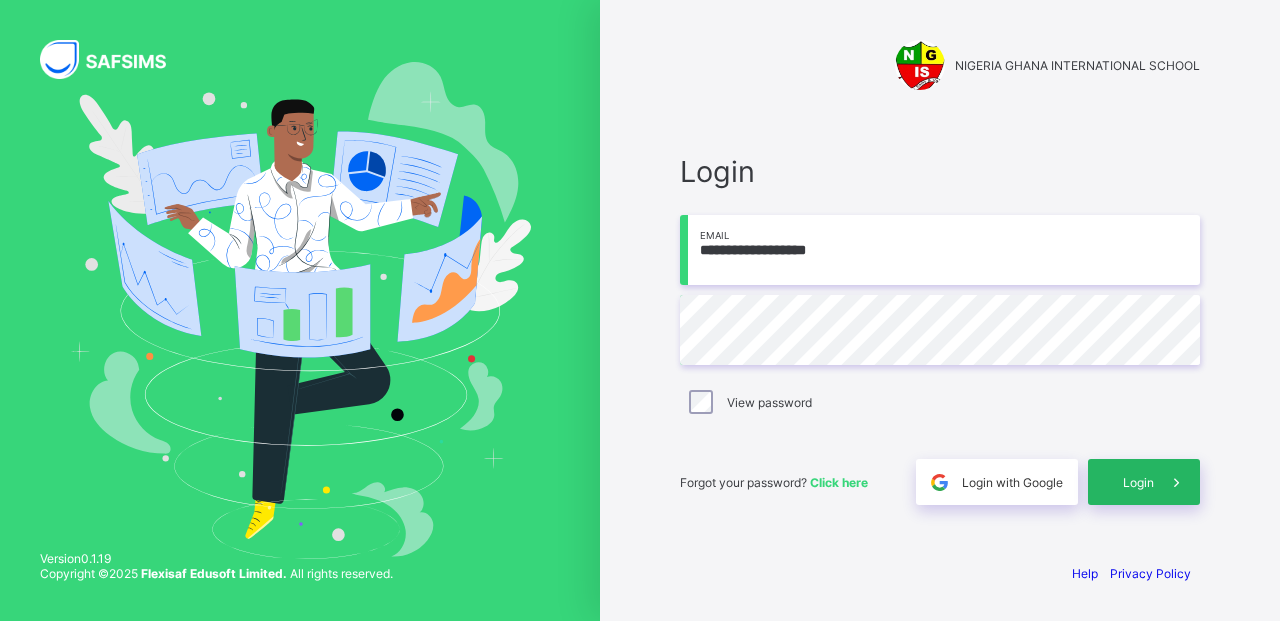 click on "Login" at bounding box center [1138, 482] 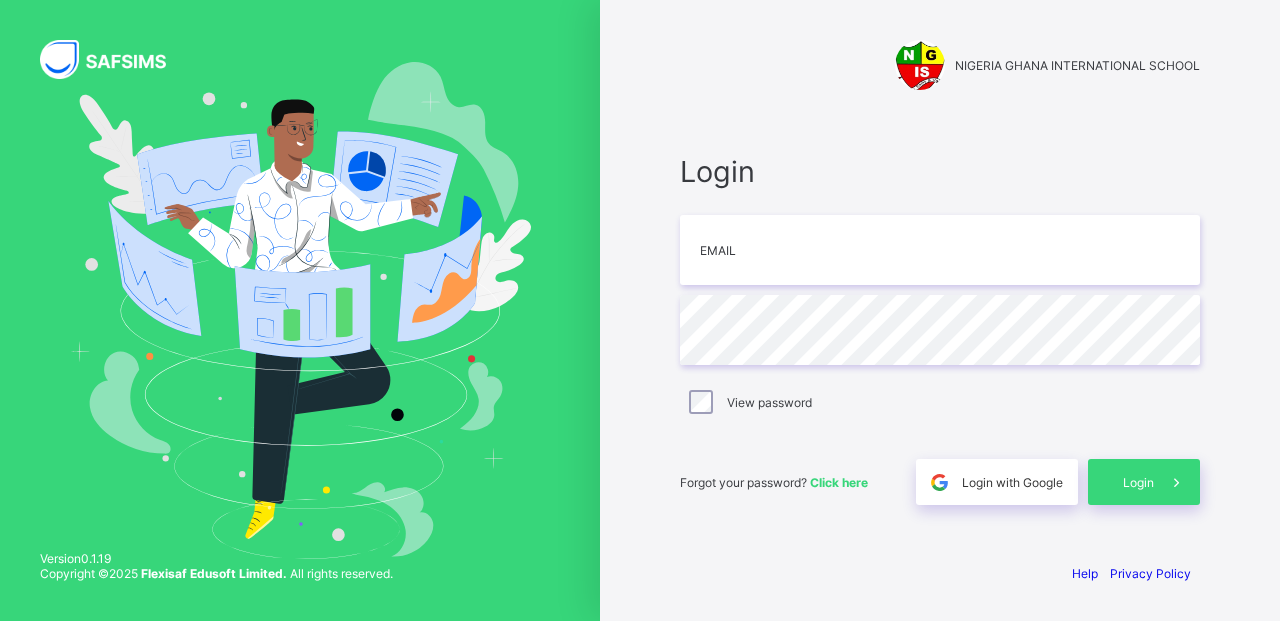 scroll, scrollTop: 0, scrollLeft: 0, axis: both 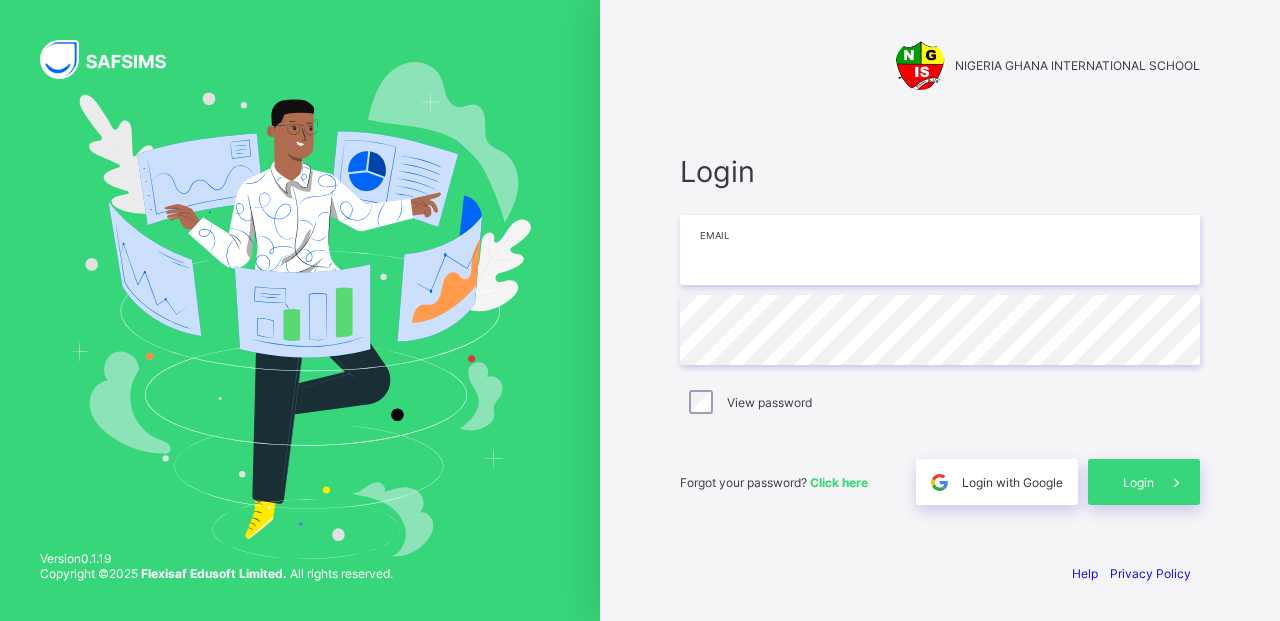 click at bounding box center [940, 250] 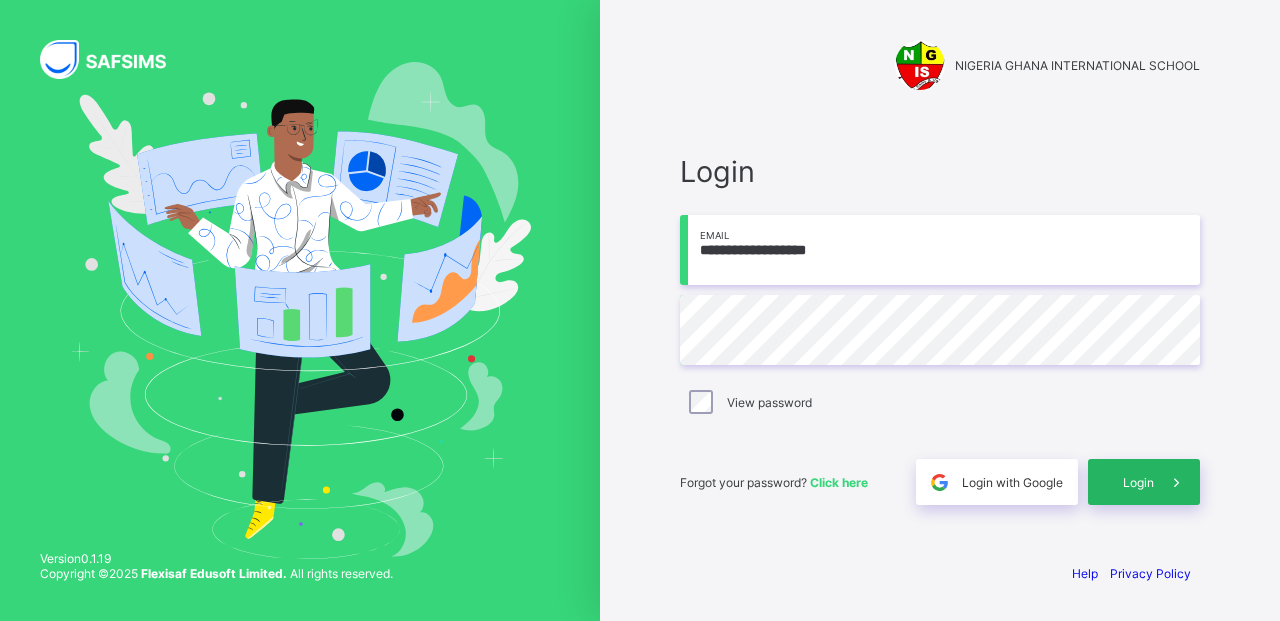 click on "Login" at bounding box center [1138, 482] 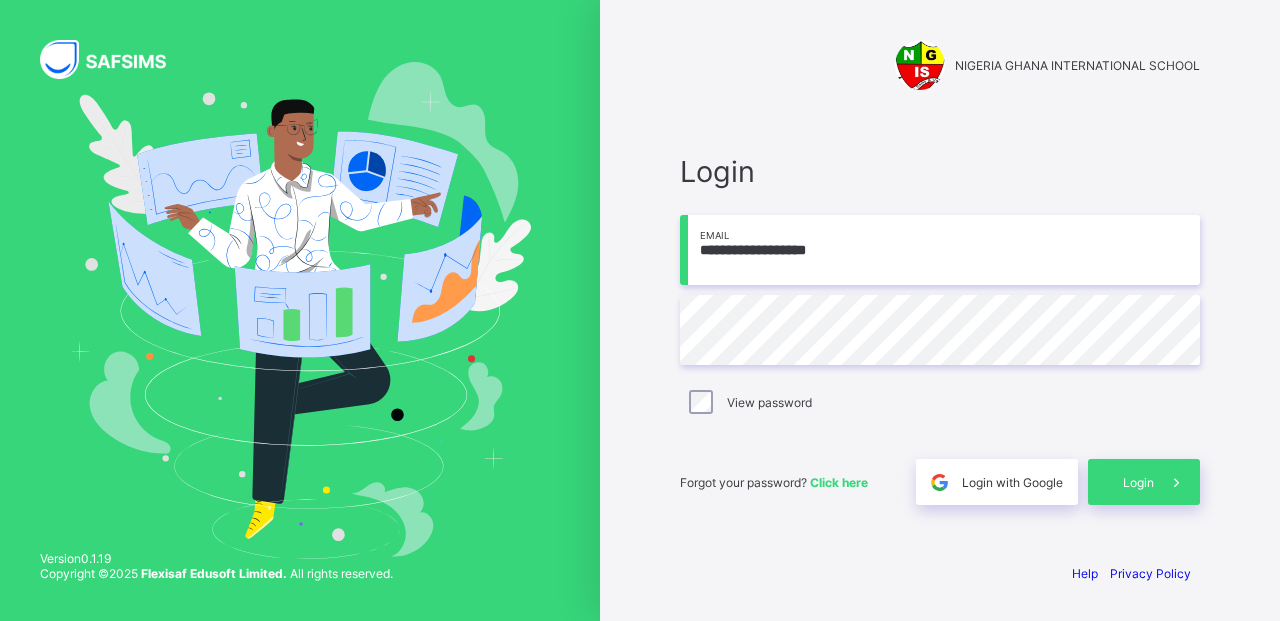 scroll, scrollTop: 0, scrollLeft: 0, axis: both 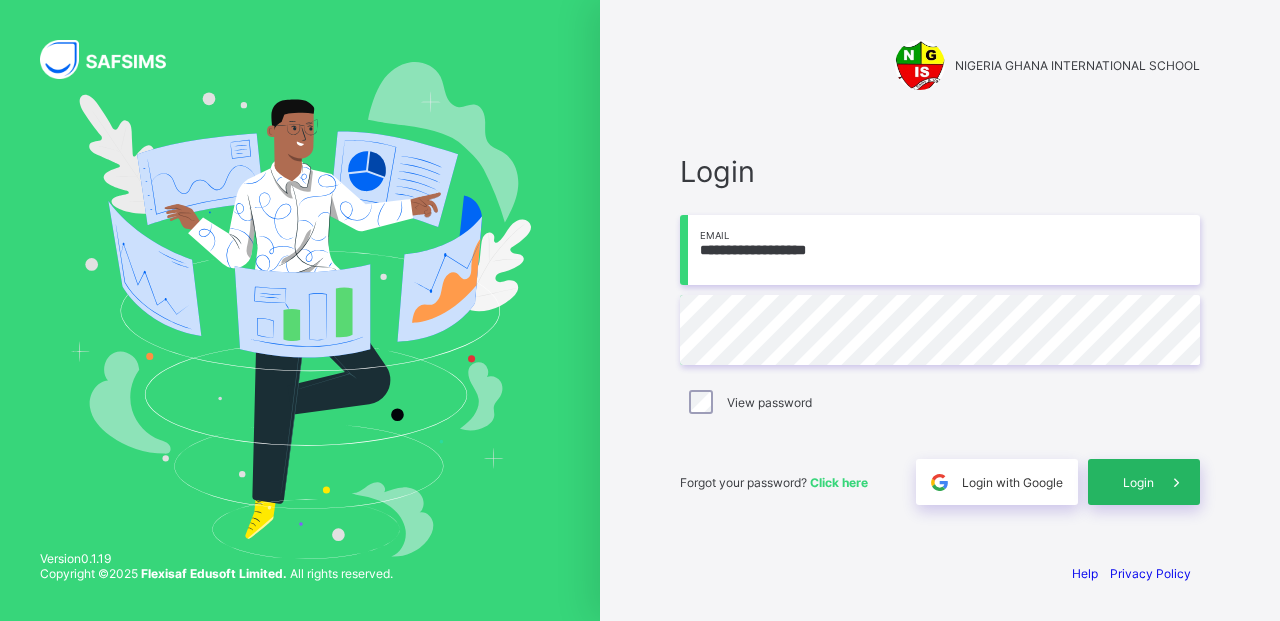 click on "Login" at bounding box center (1144, 482) 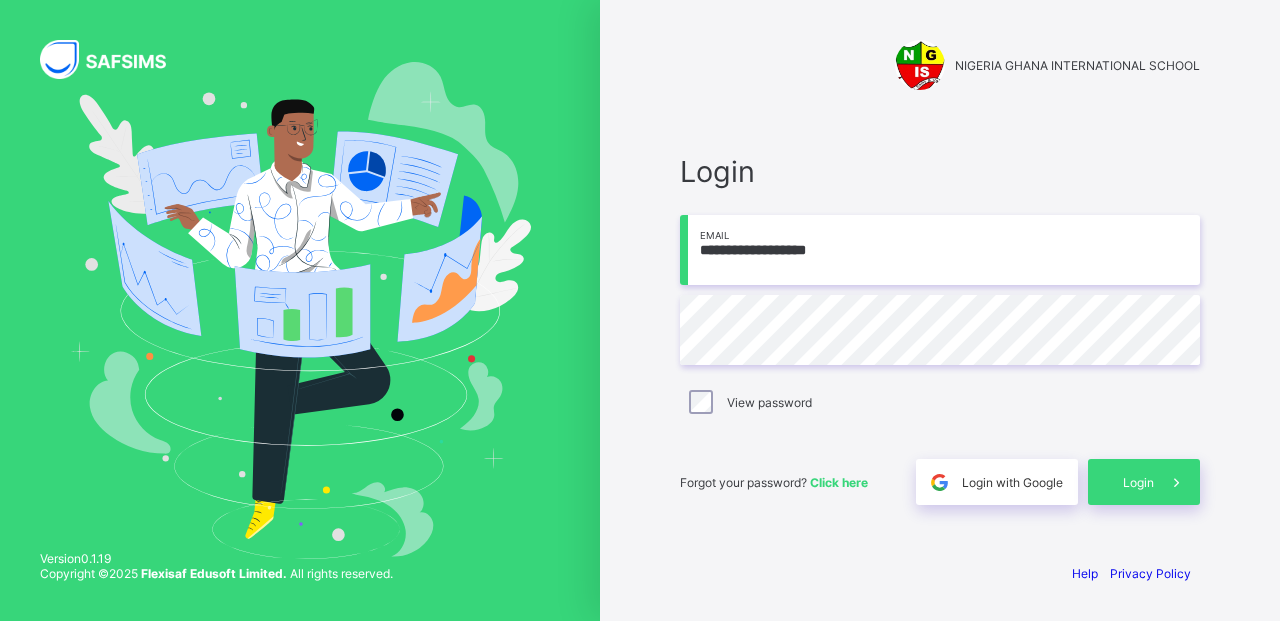 scroll, scrollTop: 0, scrollLeft: 0, axis: both 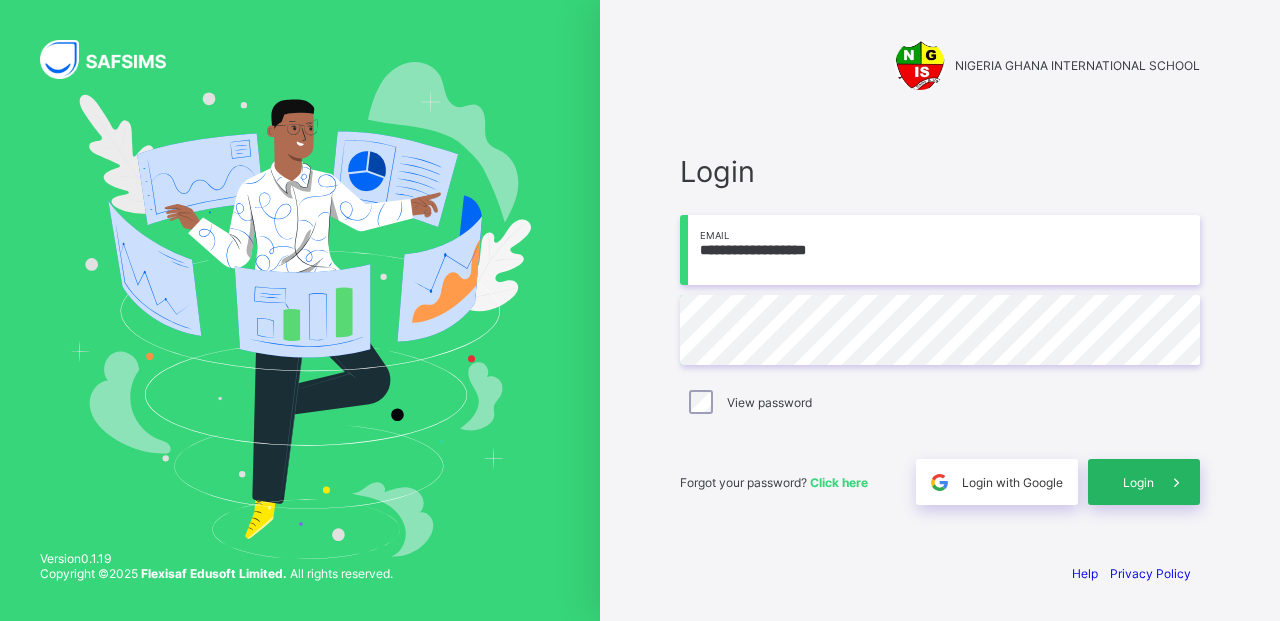 click on "Login" at bounding box center [1138, 482] 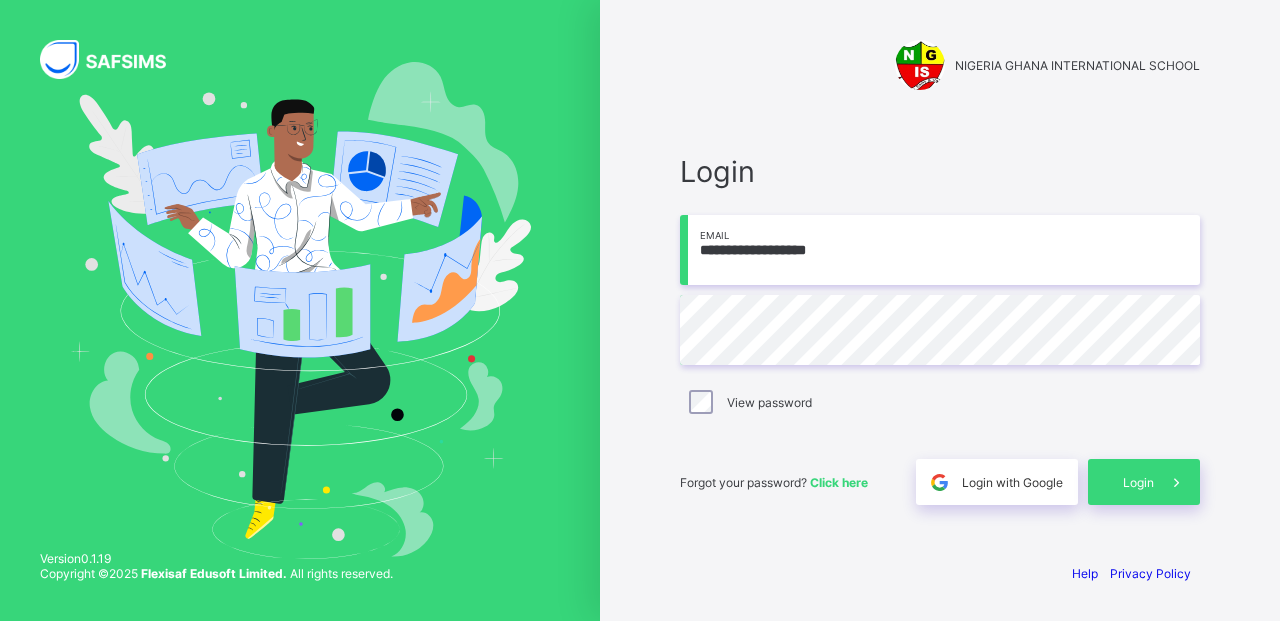 scroll, scrollTop: 0, scrollLeft: 0, axis: both 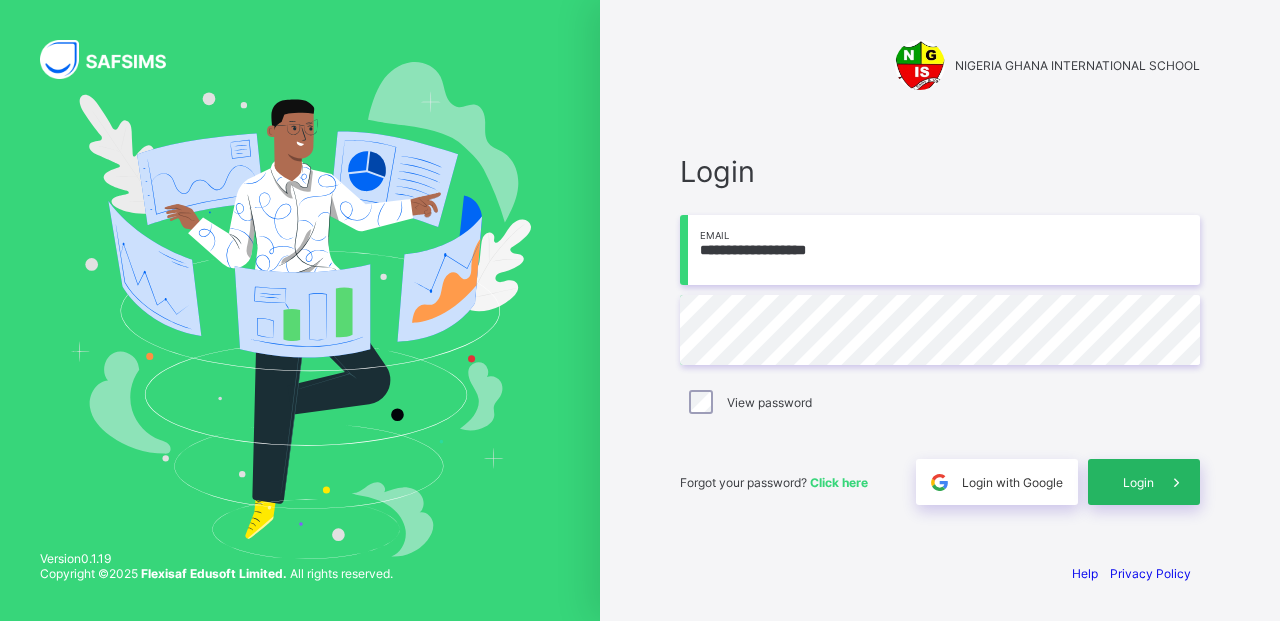 click on "Login" at bounding box center (1138, 482) 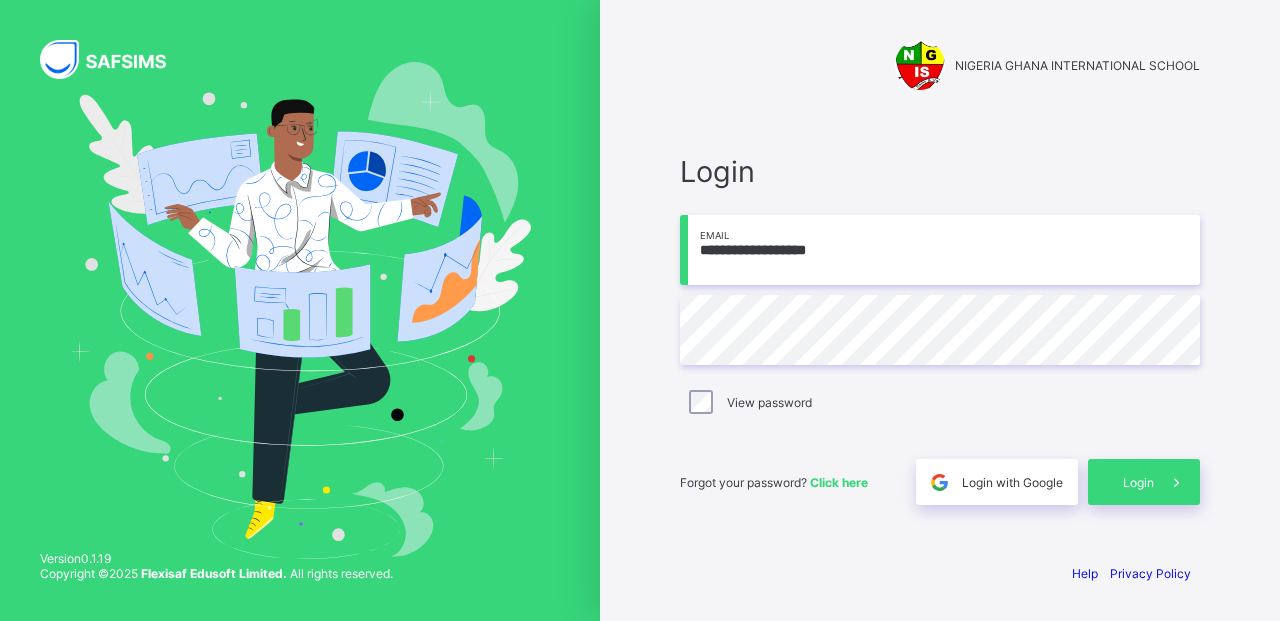 scroll, scrollTop: 0, scrollLeft: 0, axis: both 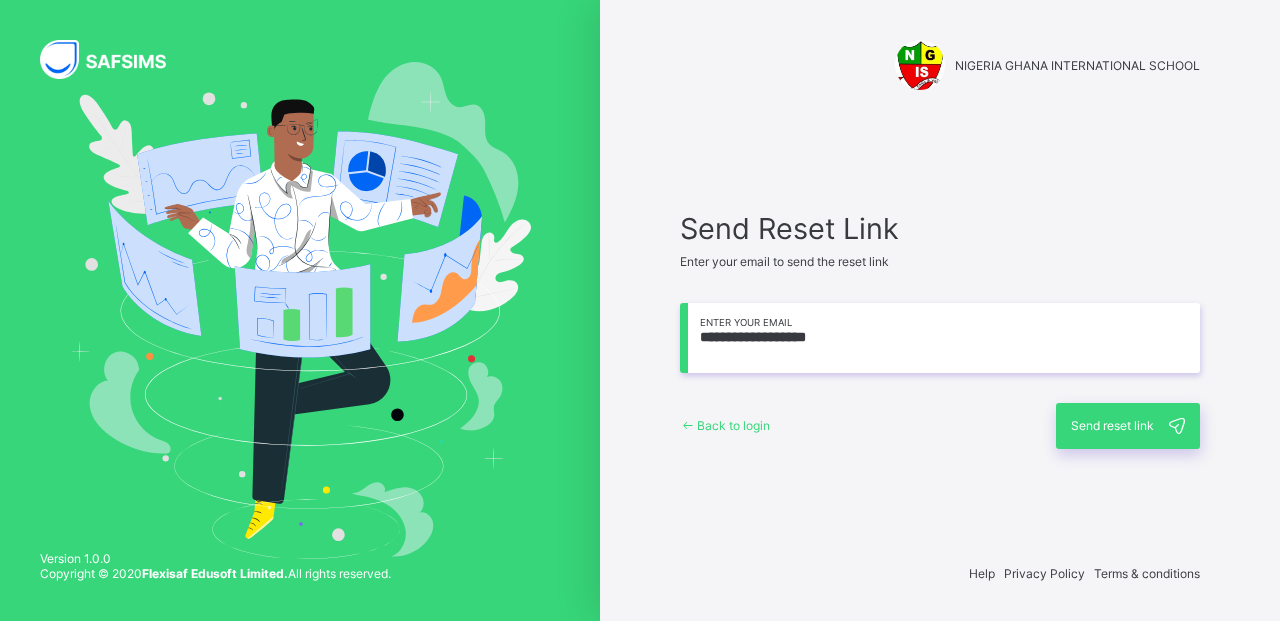 click on "Send reset link" at bounding box center (1112, 425) 